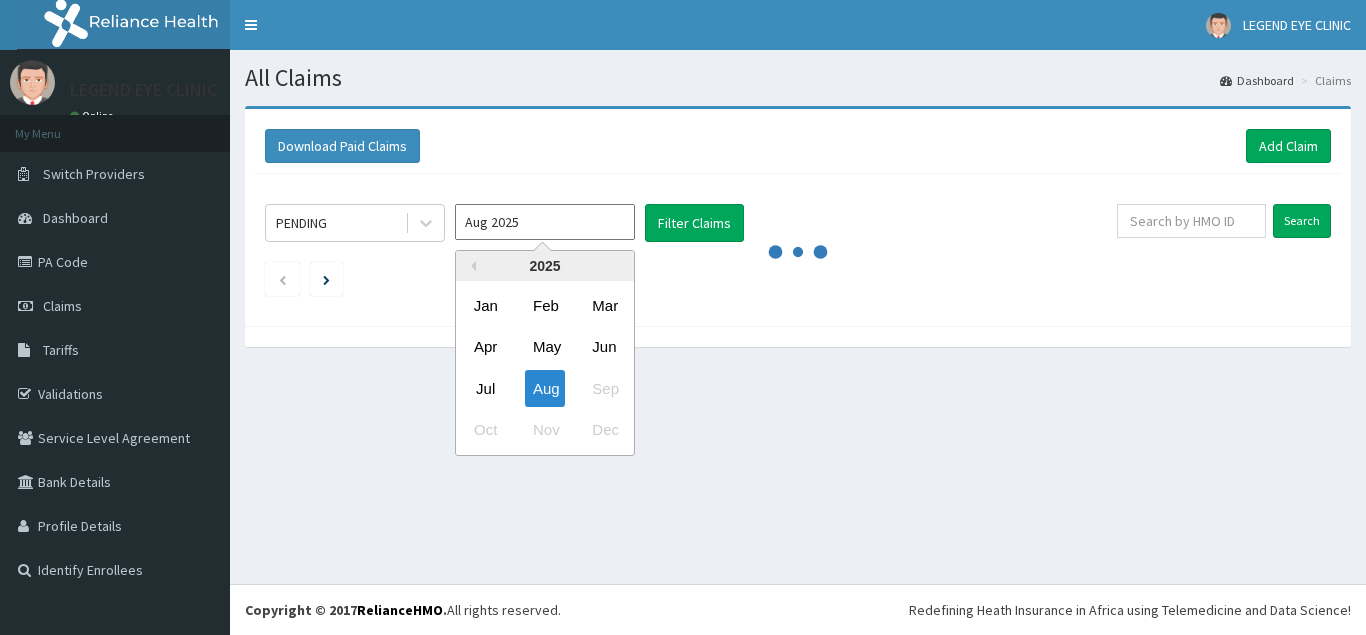 scroll, scrollTop: 0, scrollLeft: 0, axis: both 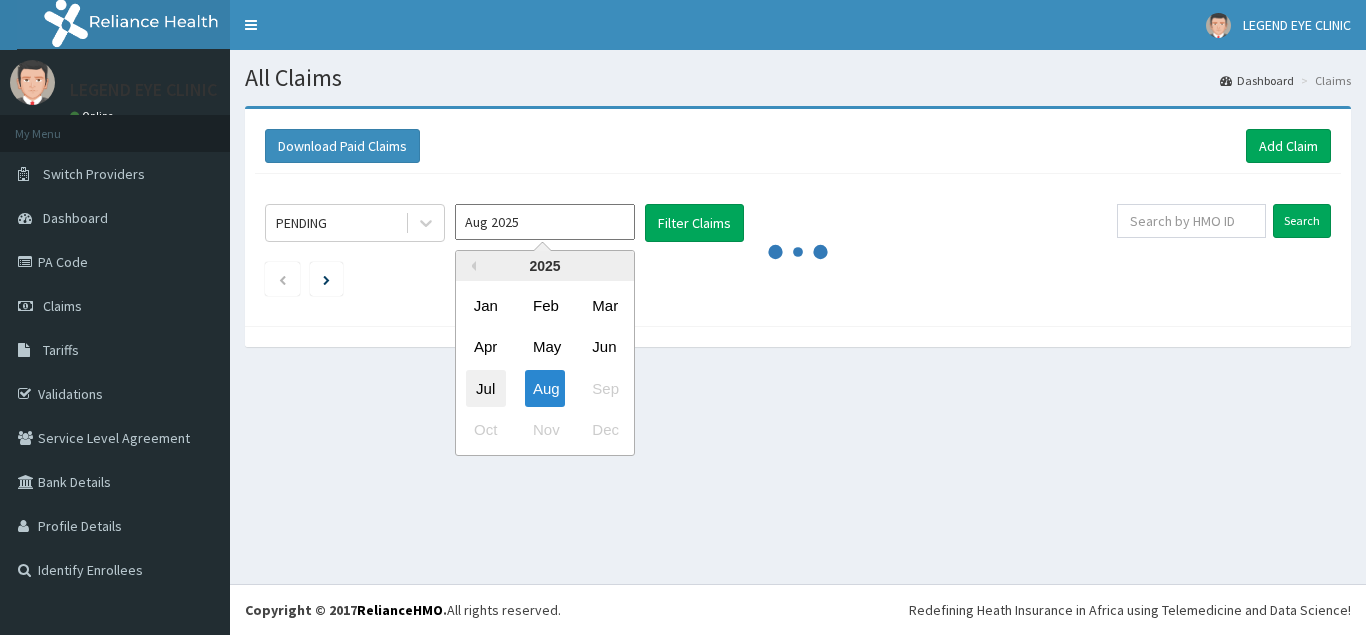 click on "Jul" at bounding box center (486, 388) 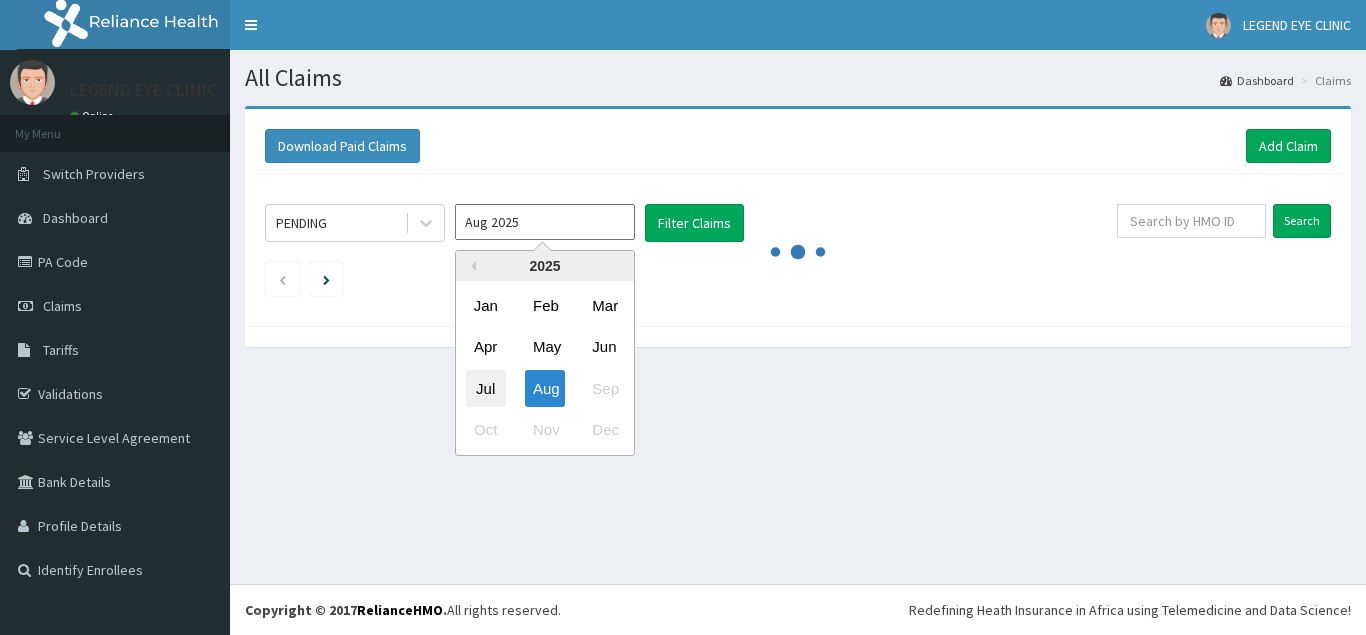 type on "Jul 2025" 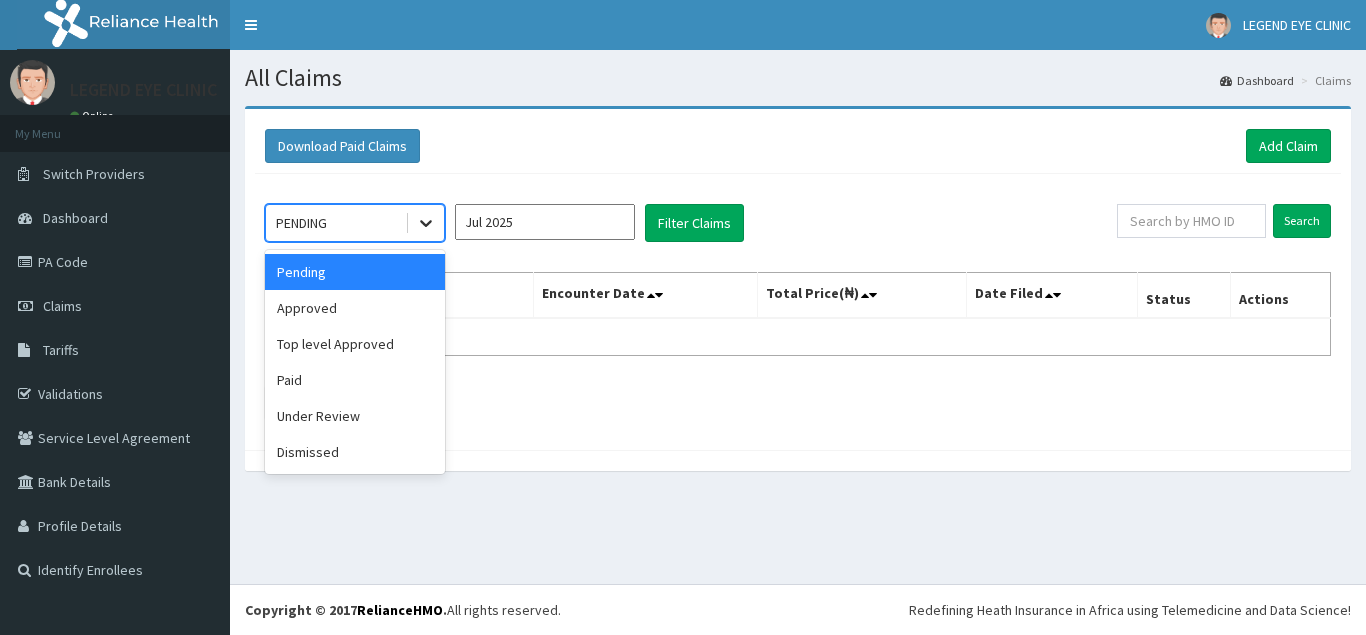 click 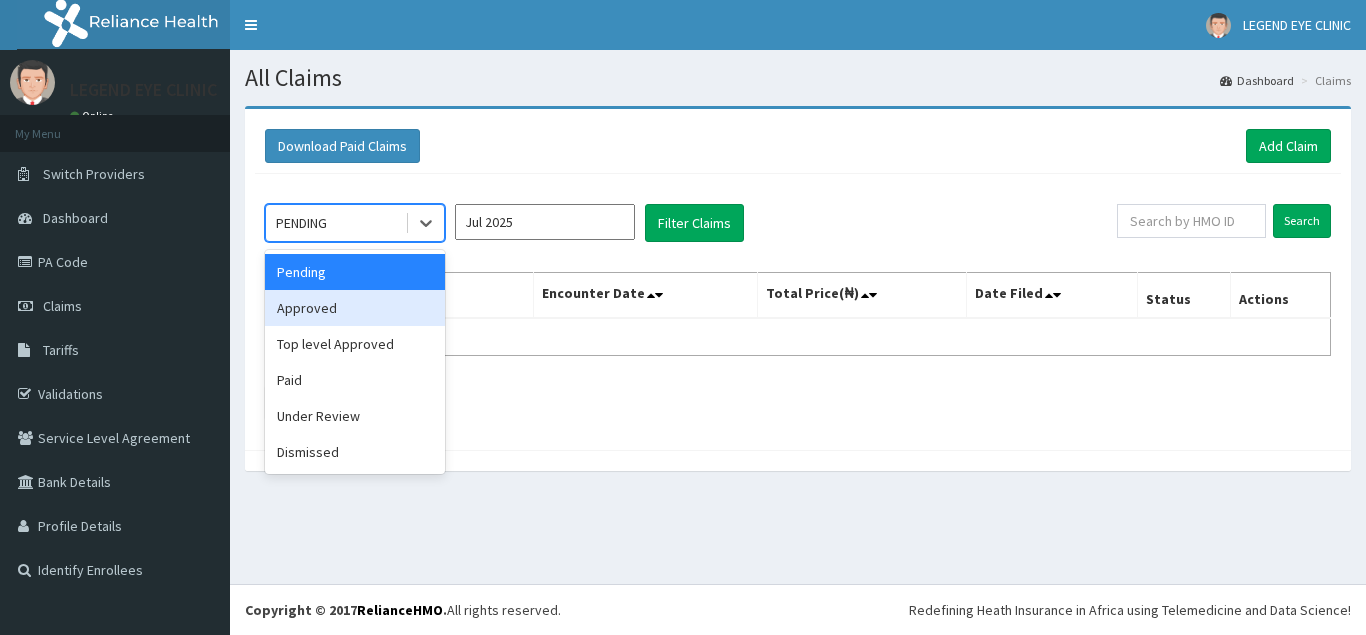 click on "Approved" at bounding box center [355, 308] 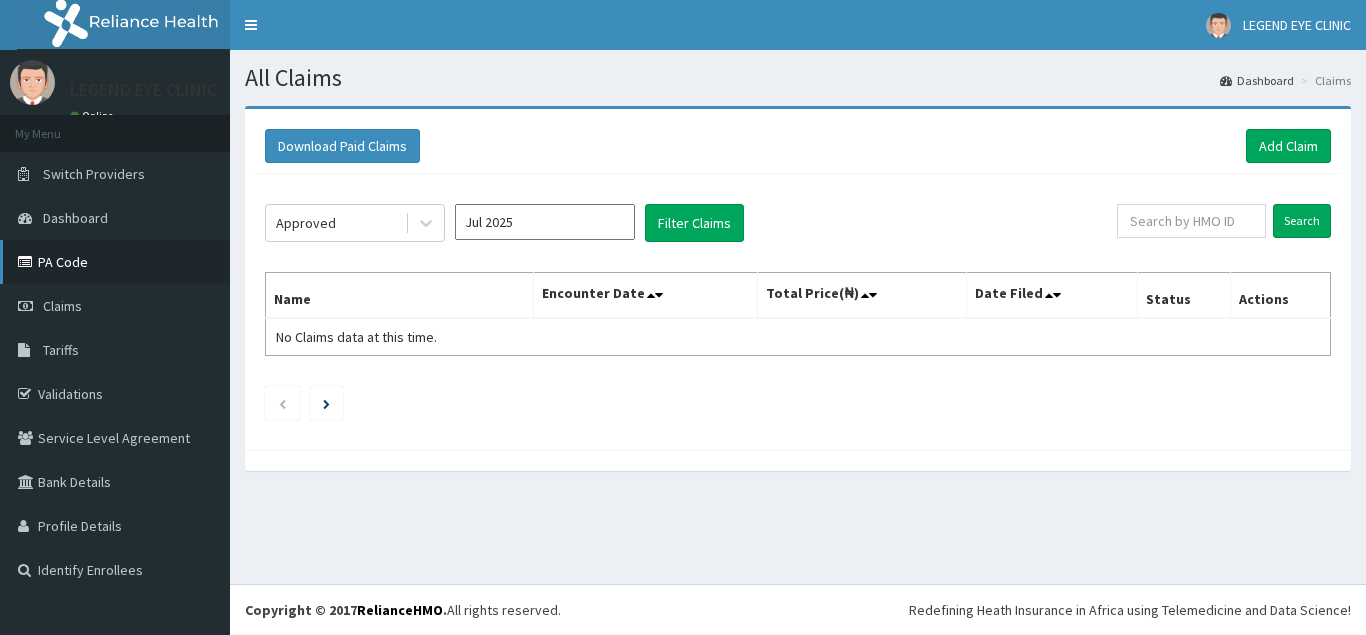 click on "PA Code" at bounding box center [115, 262] 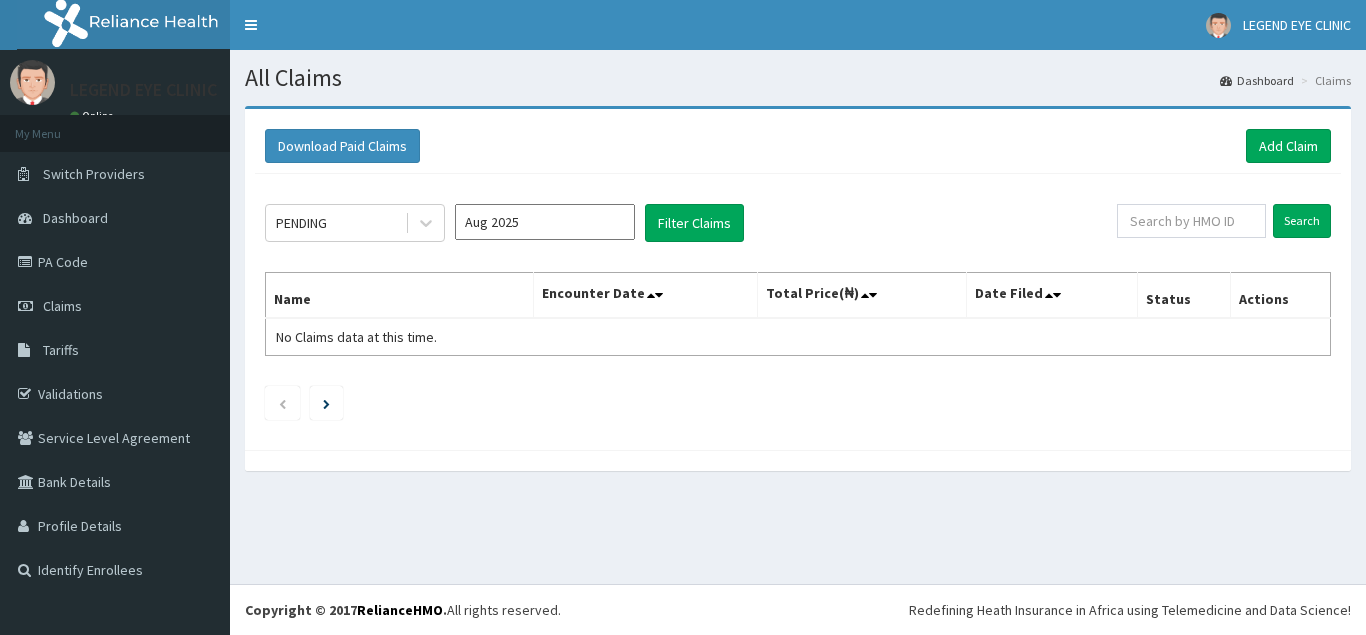 scroll, scrollTop: 0, scrollLeft: 0, axis: both 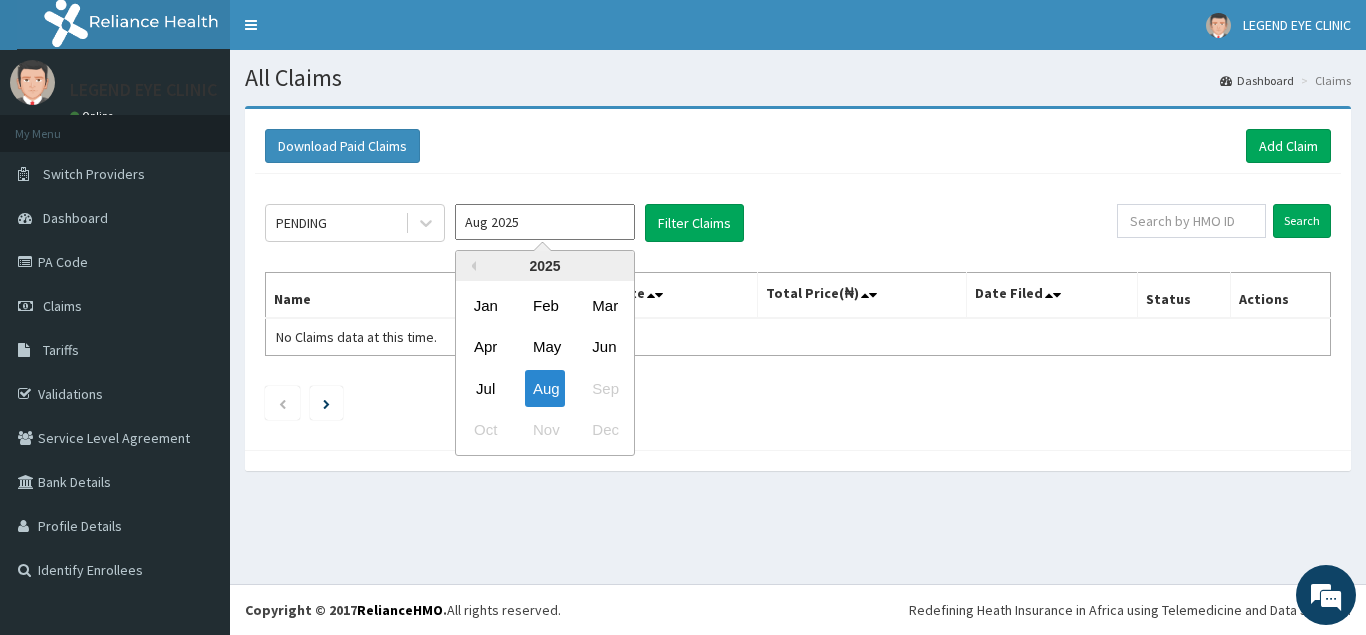 click on "Aug 2025" at bounding box center (545, 222) 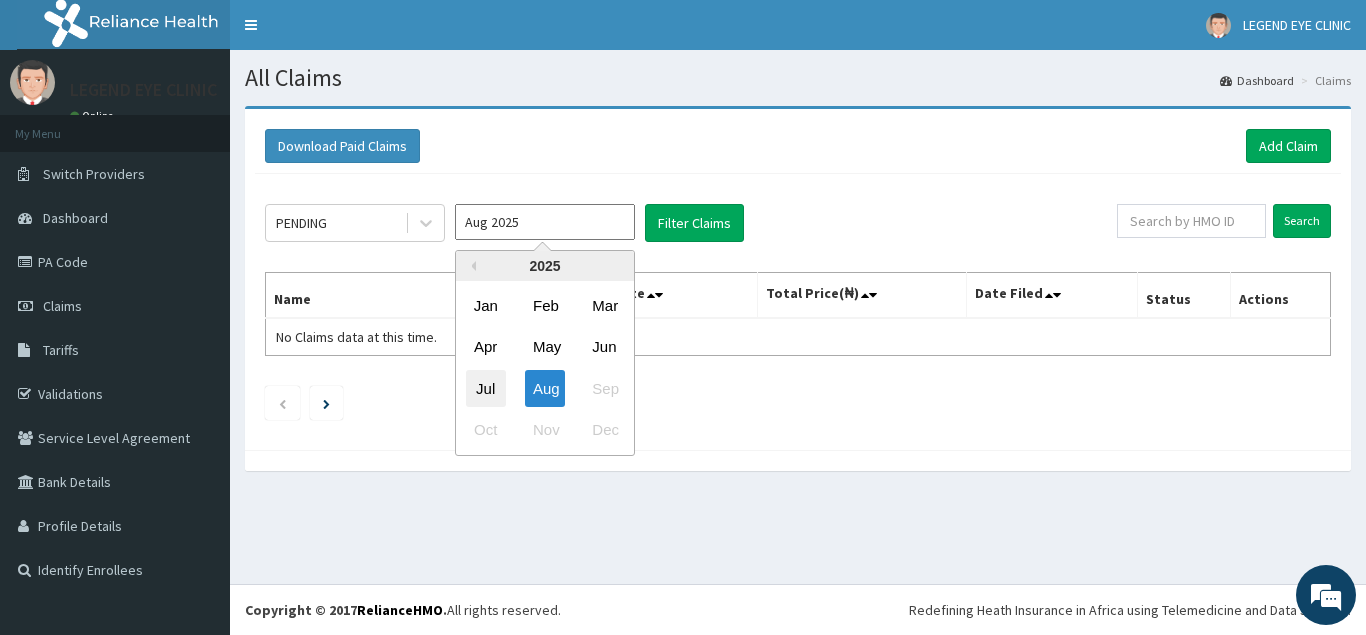 click on "Jul" at bounding box center [486, 388] 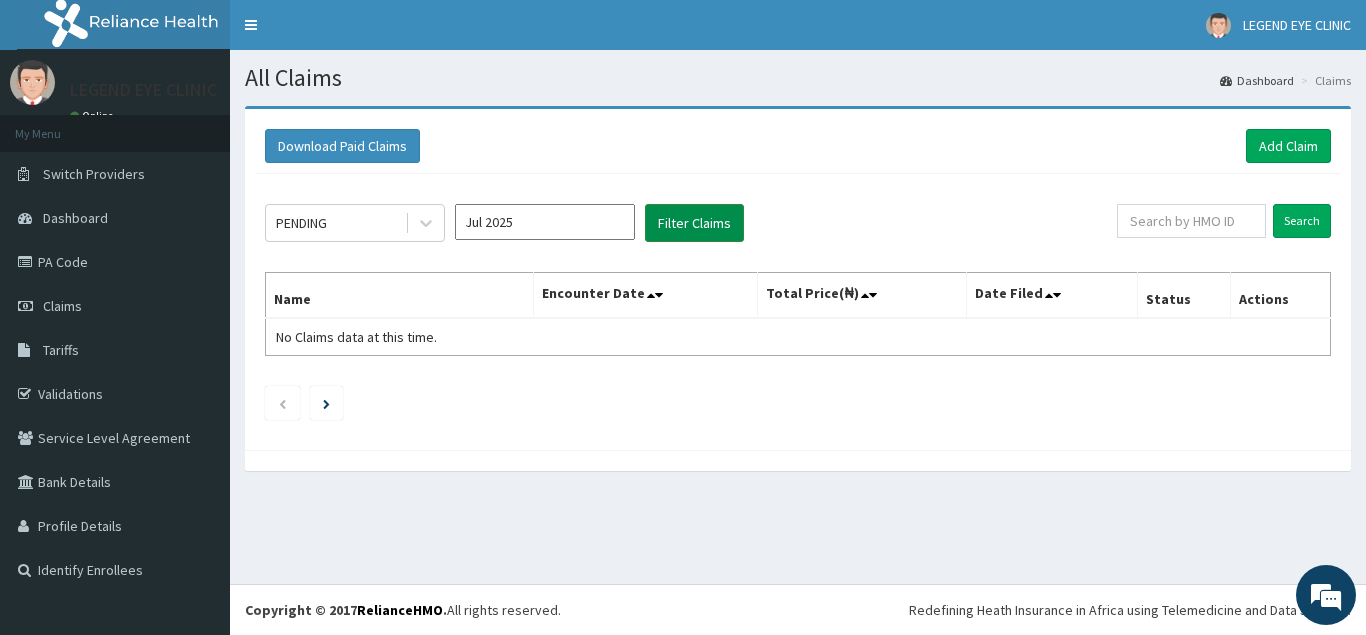 click on "Filter Claims" at bounding box center [694, 223] 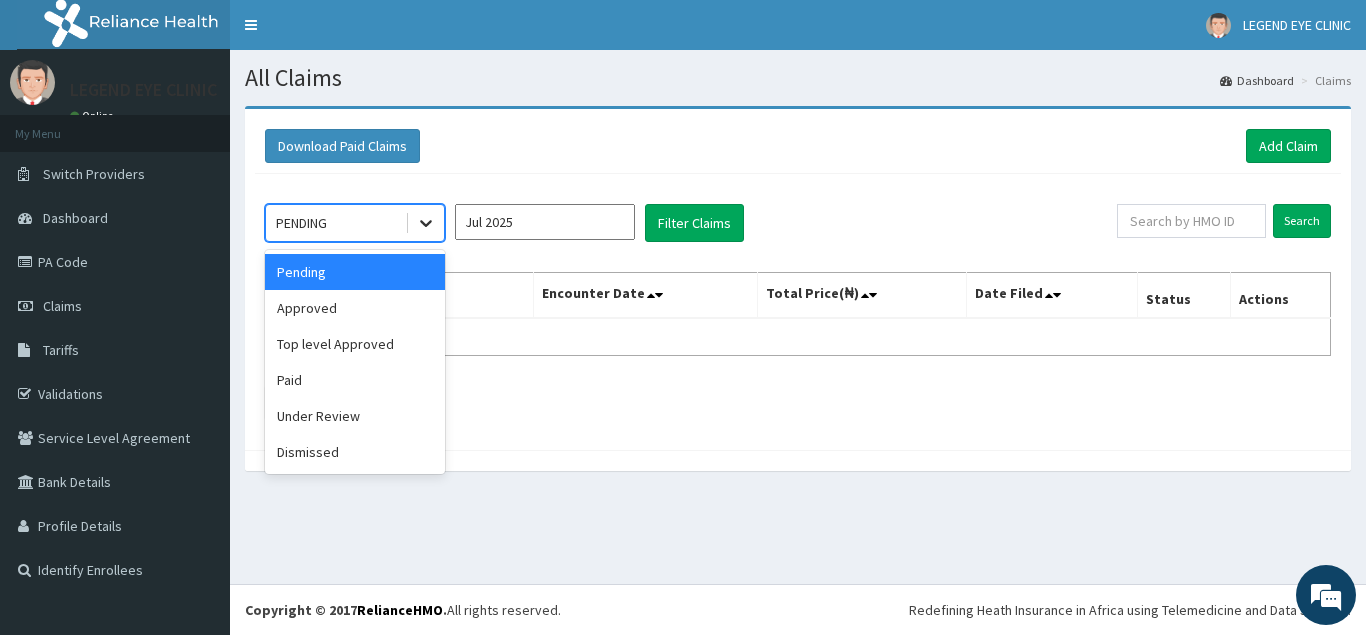 click 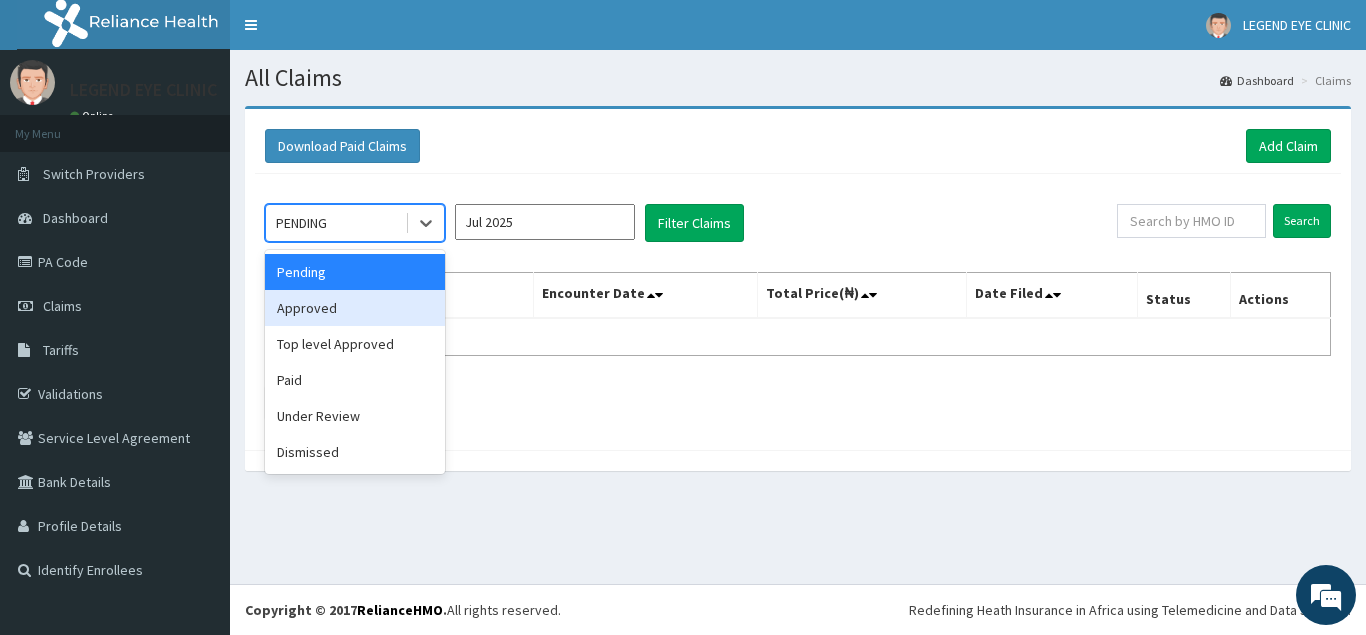 click on "Approved" at bounding box center (355, 308) 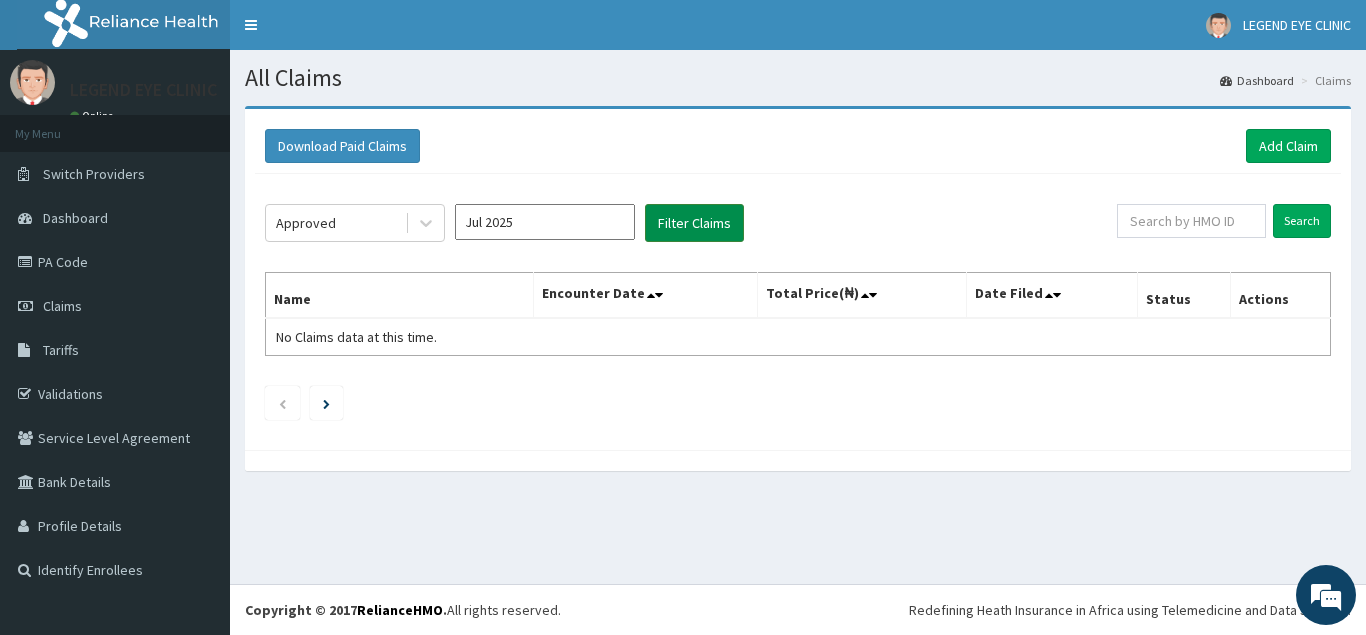 click on "Filter Claims" at bounding box center (694, 223) 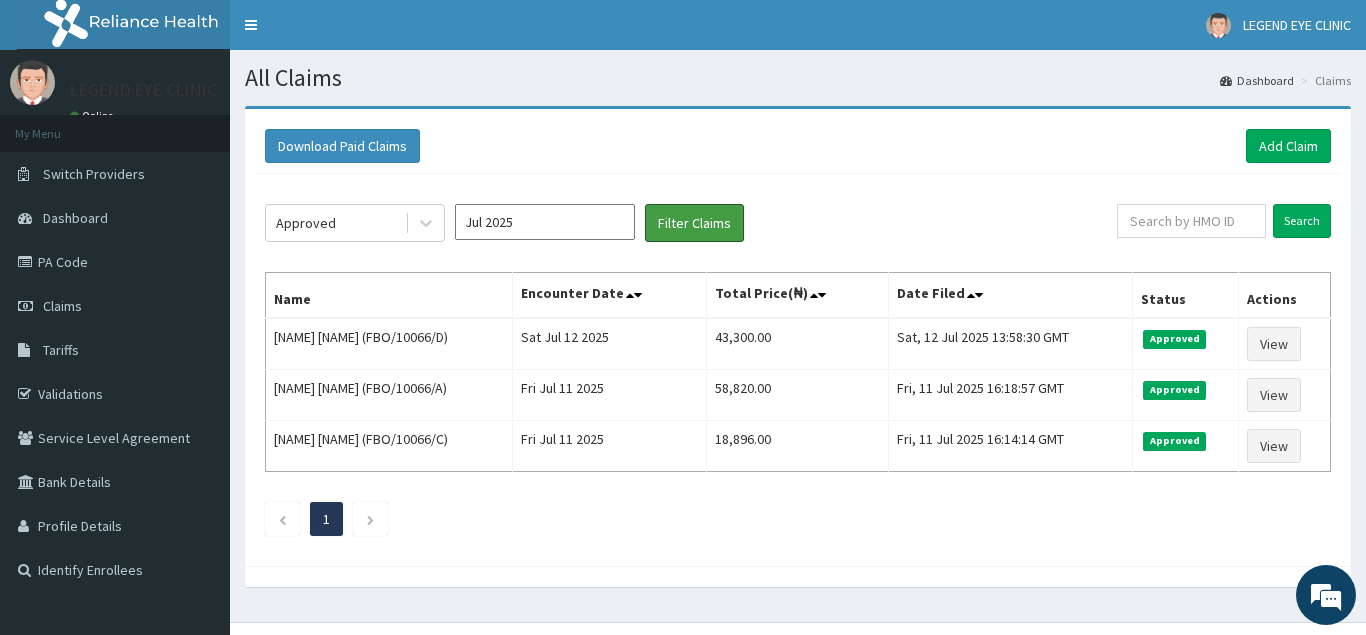 scroll, scrollTop: 0, scrollLeft: 0, axis: both 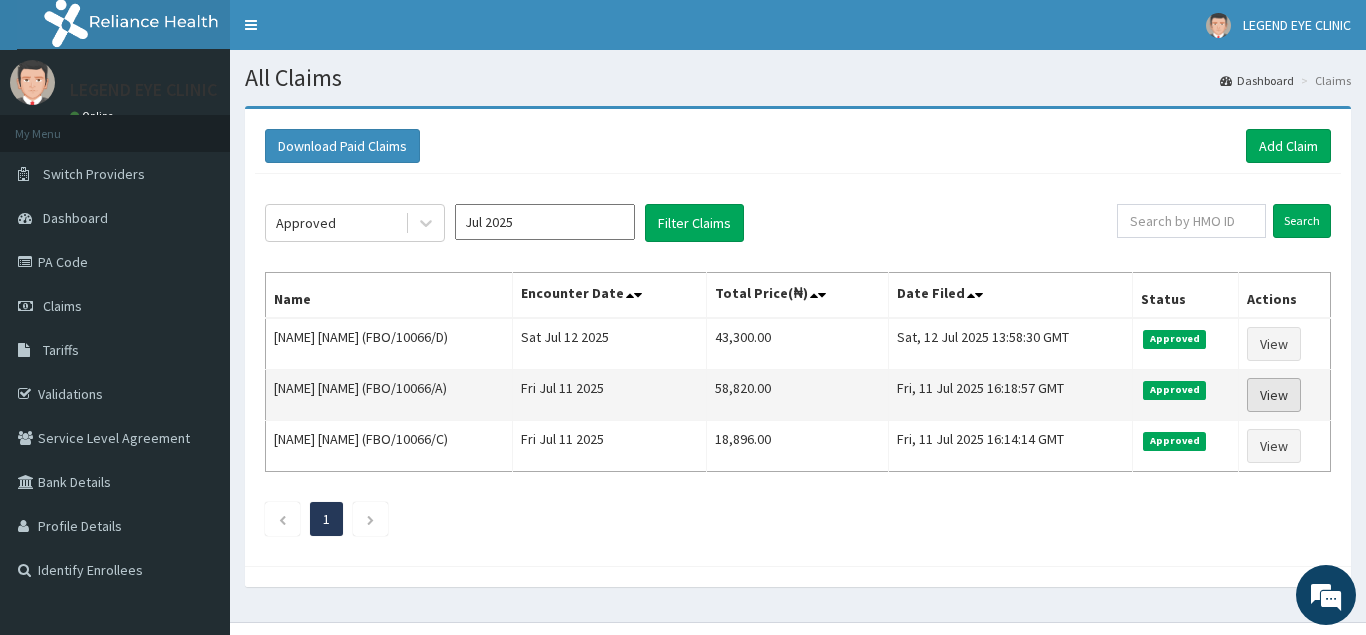 click on "View" at bounding box center [1274, 395] 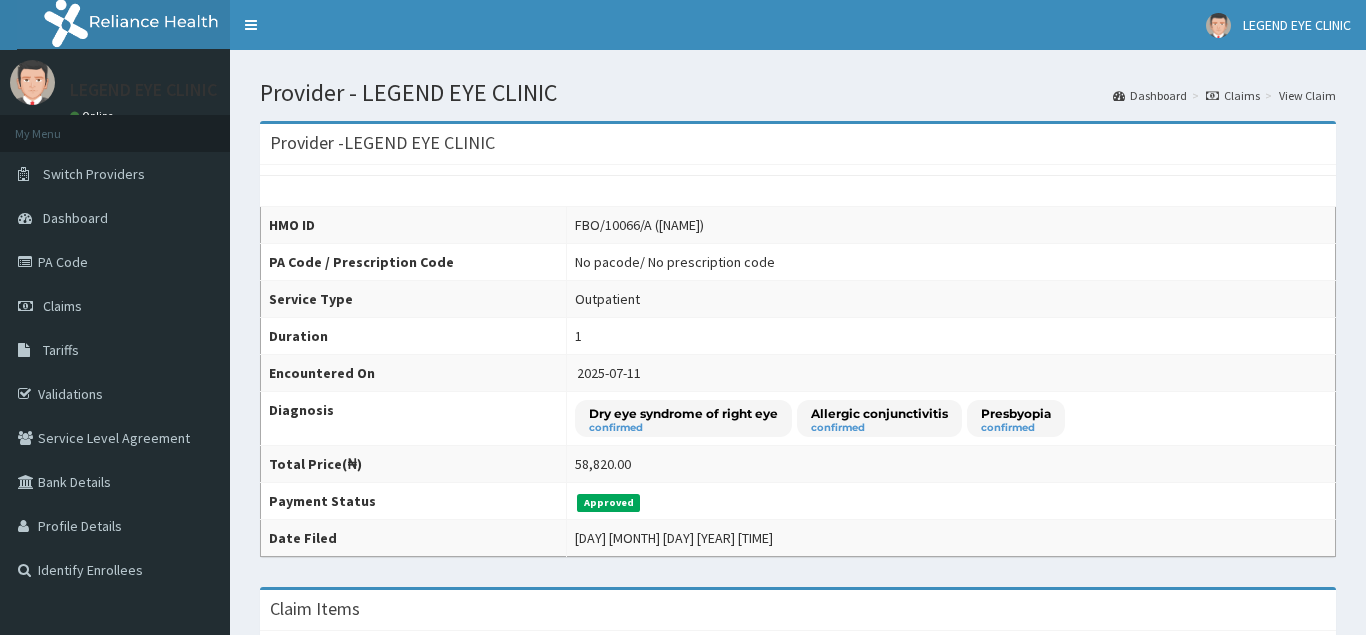 scroll, scrollTop: 0, scrollLeft: 0, axis: both 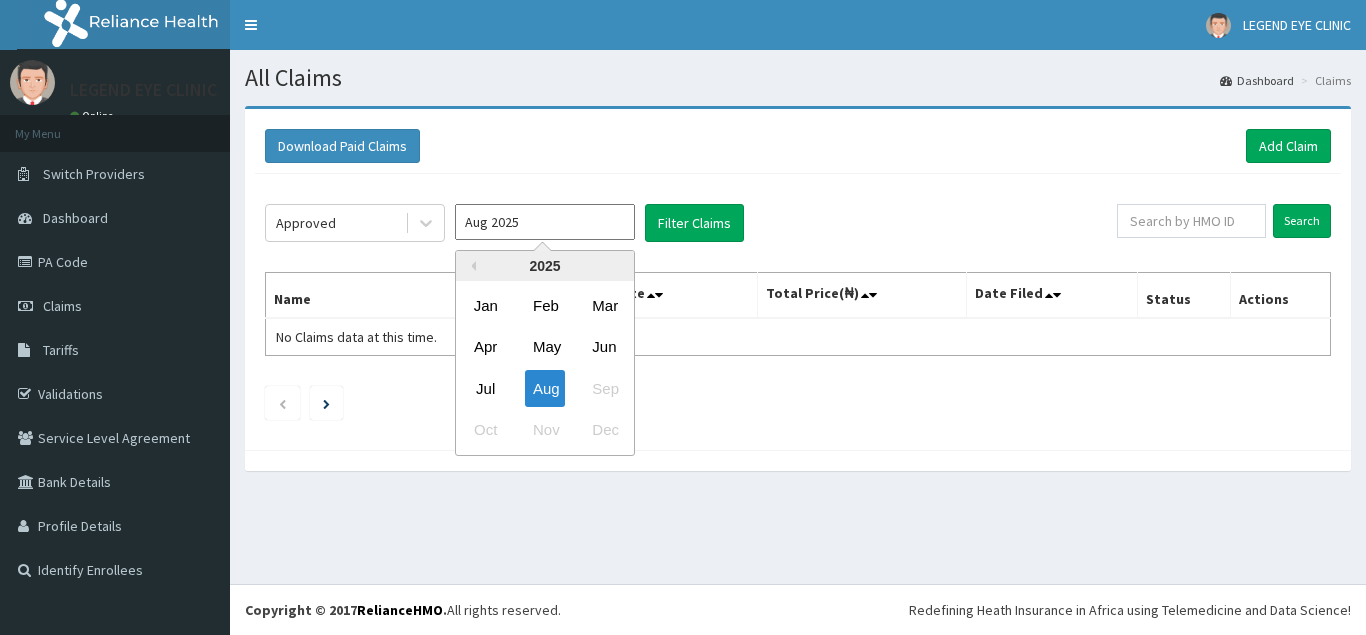 click on "Aug 2025" at bounding box center [545, 222] 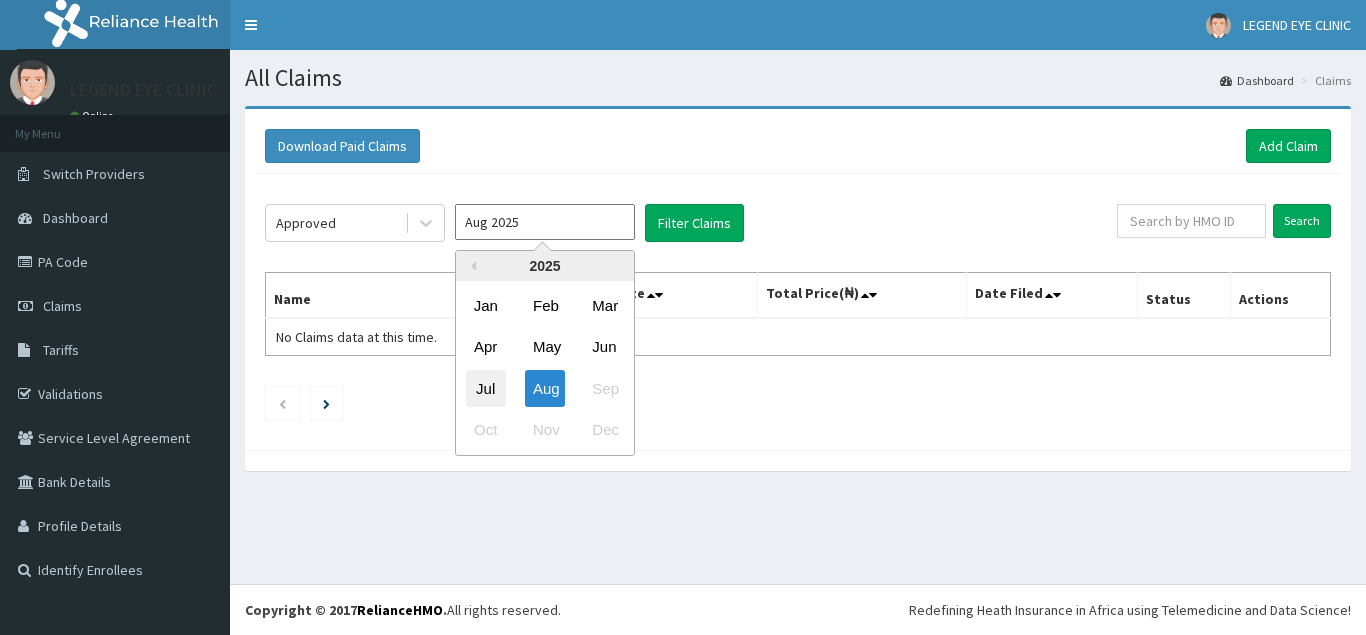 click on "Jul" at bounding box center (486, 388) 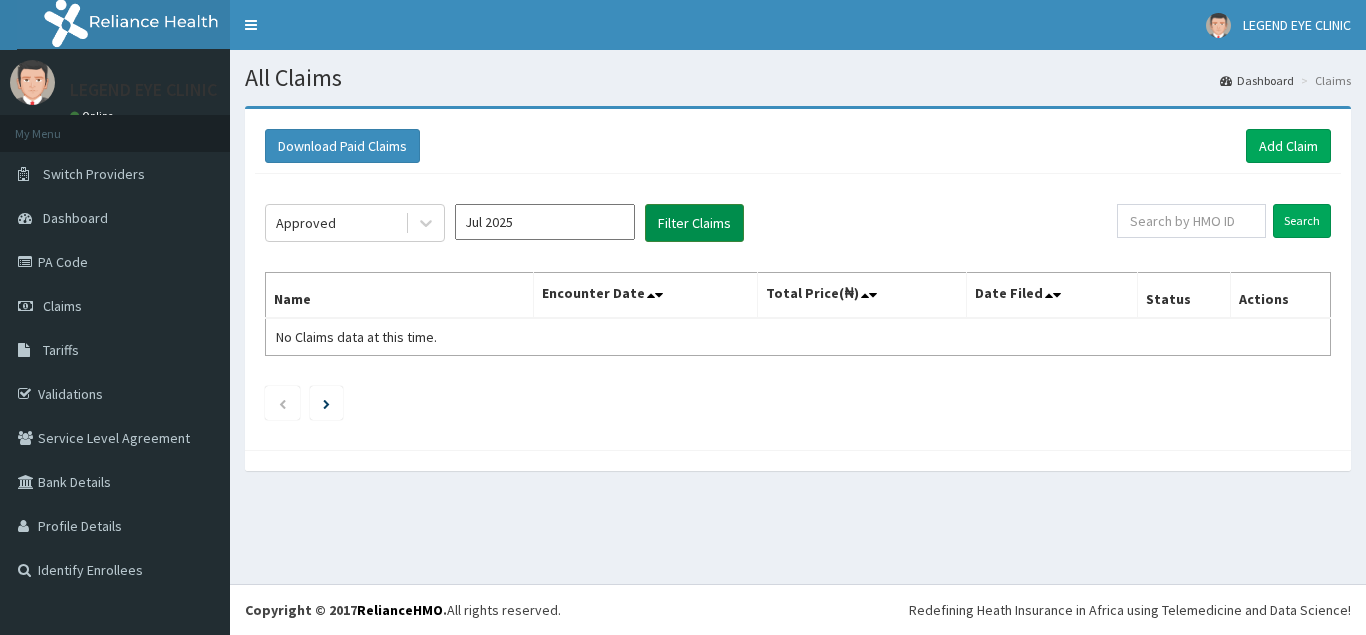 click on "Filter Claims" at bounding box center [694, 223] 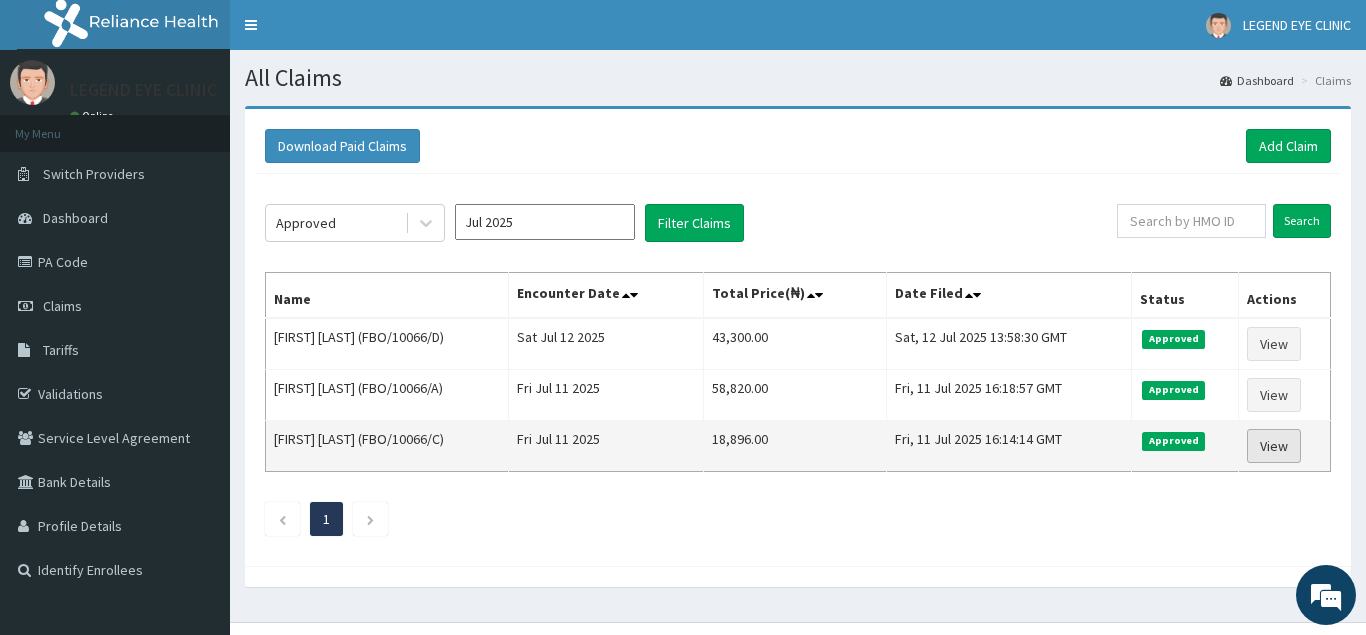 click on "View" at bounding box center (1274, 446) 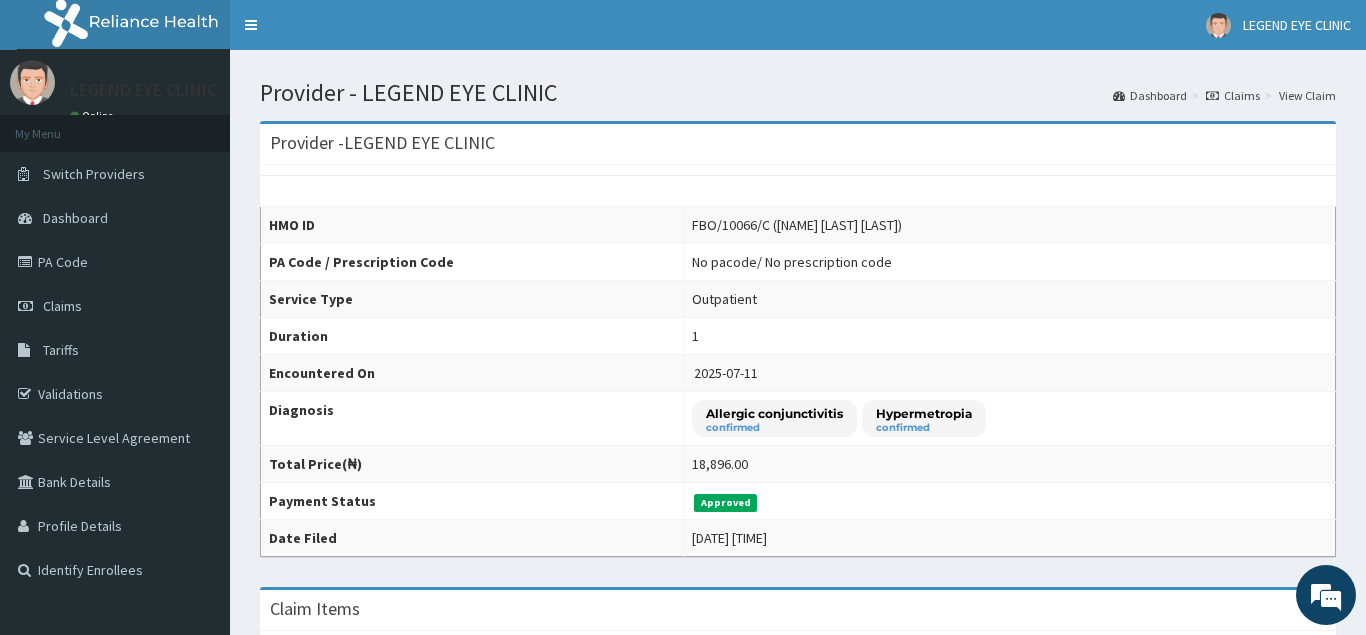 scroll, scrollTop: 0, scrollLeft: 0, axis: both 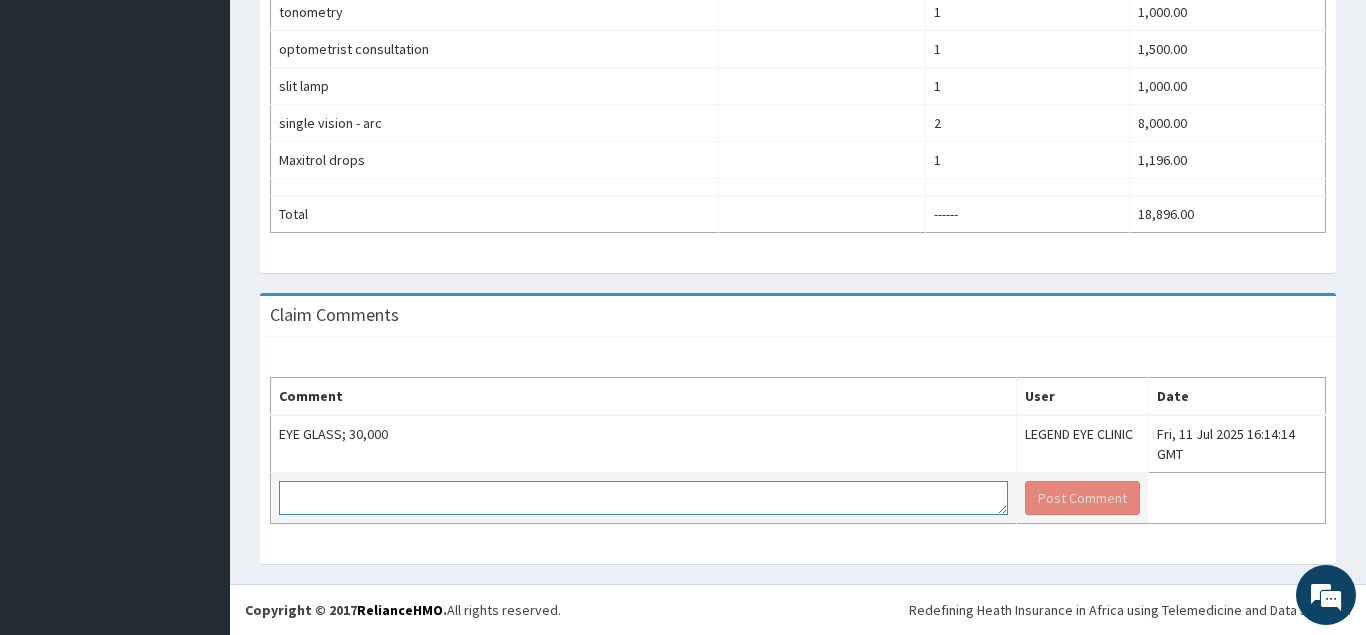 click at bounding box center [643, 498] 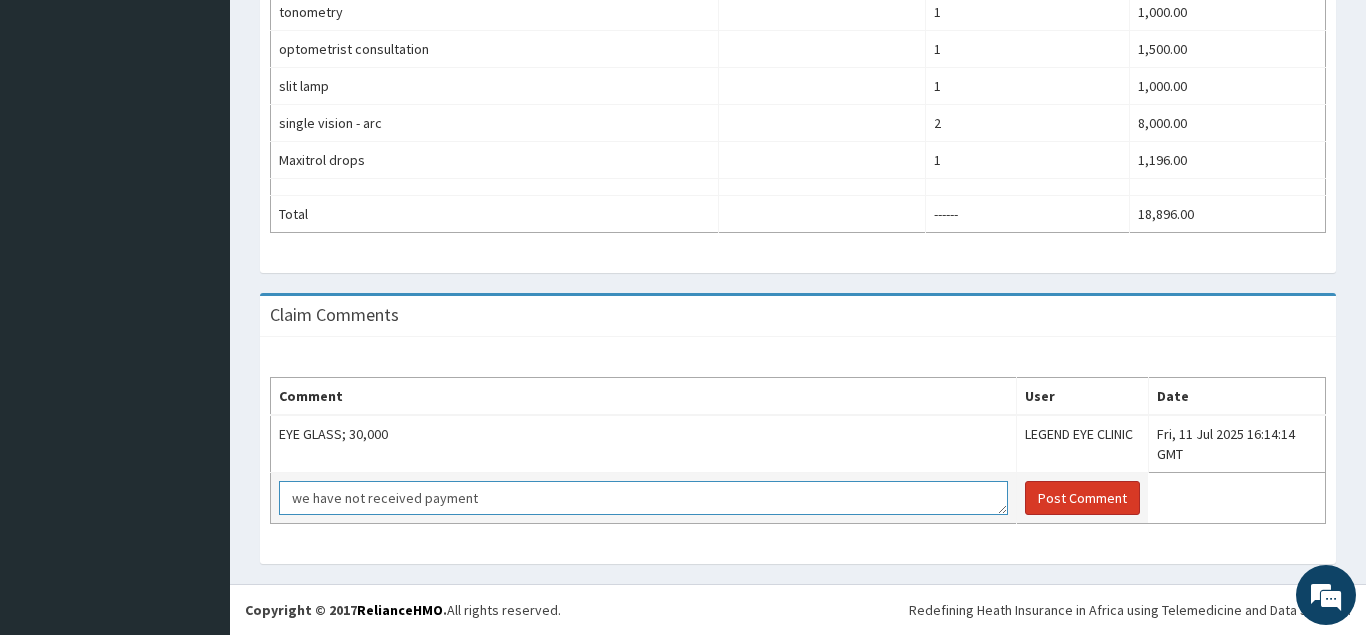 type on "we have not received payment" 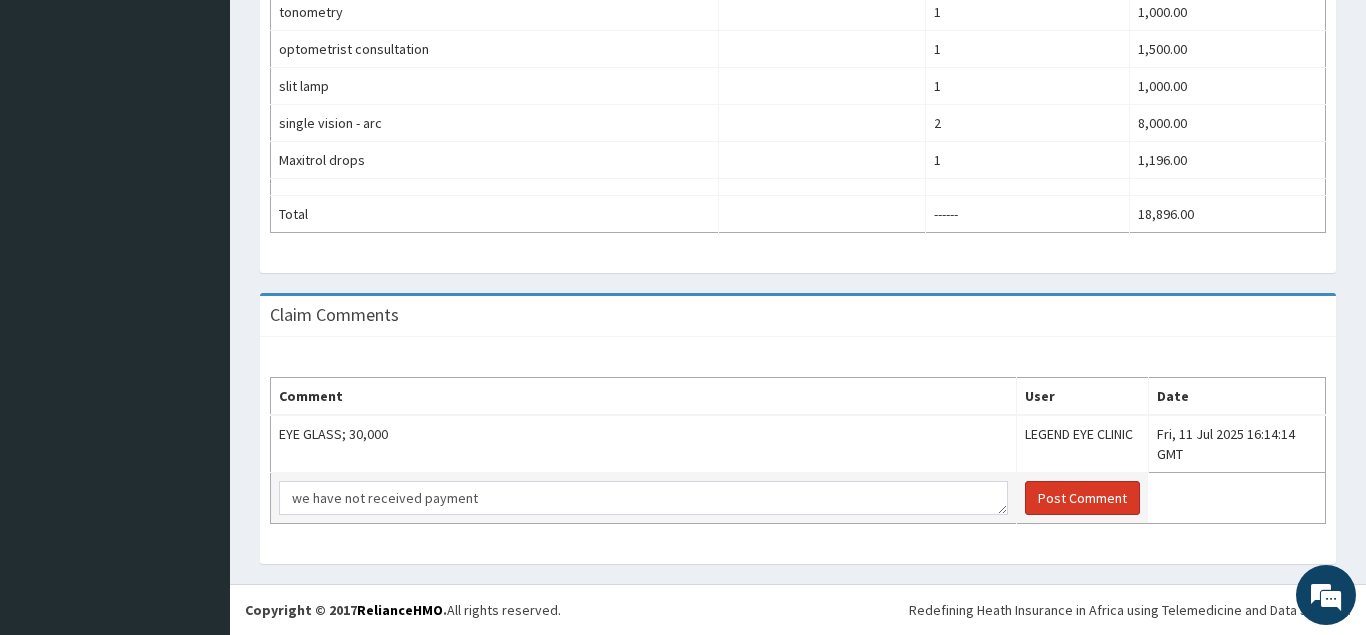 click on "Post Comment" at bounding box center (1082, 498) 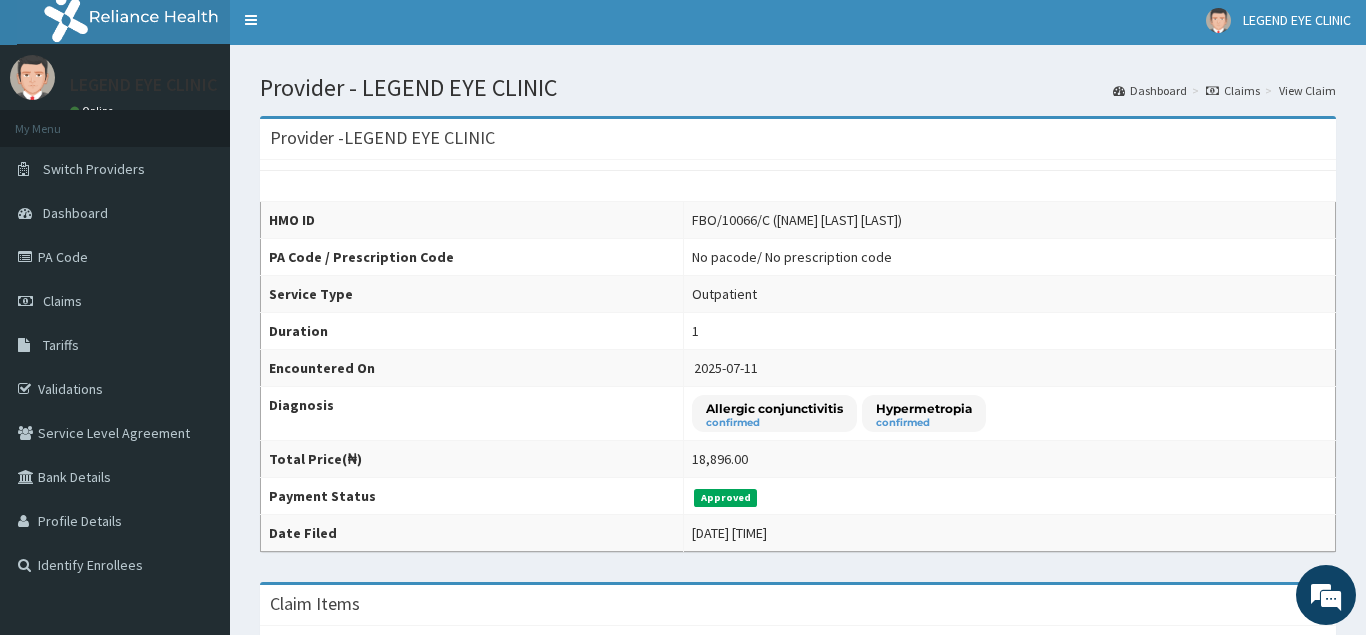 scroll, scrollTop: 0, scrollLeft: 0, axis: both 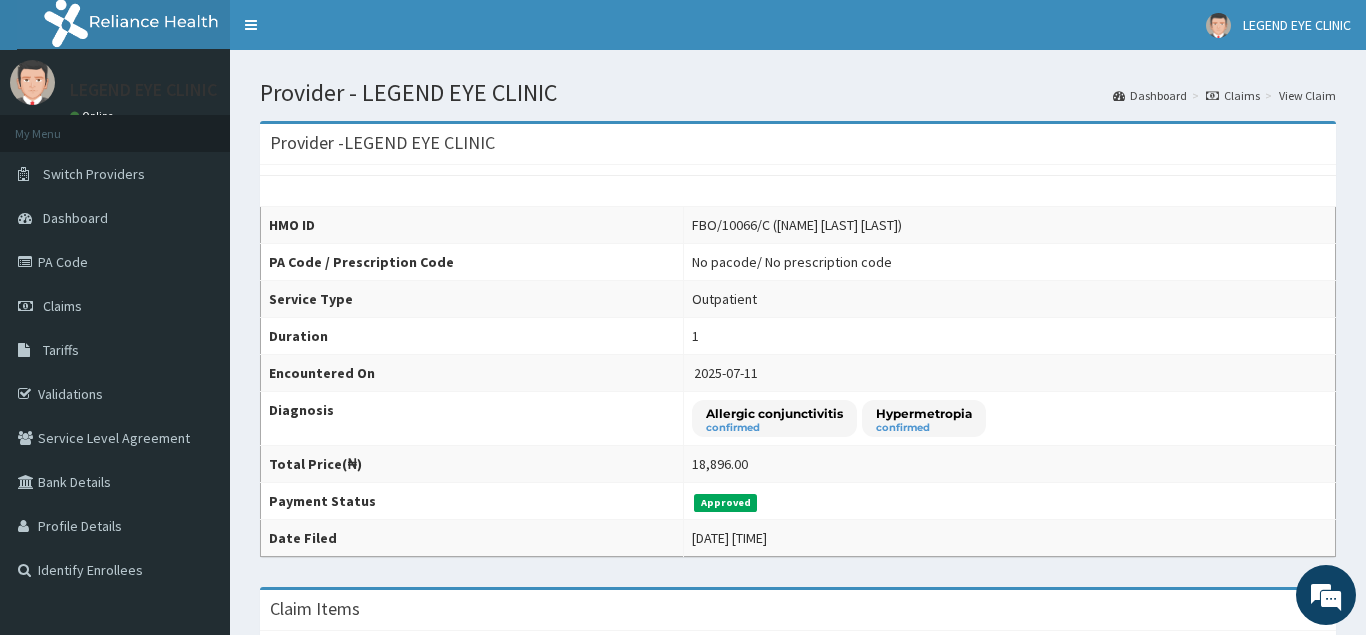 click on "View Claim" at bounding box center [1307, 95] 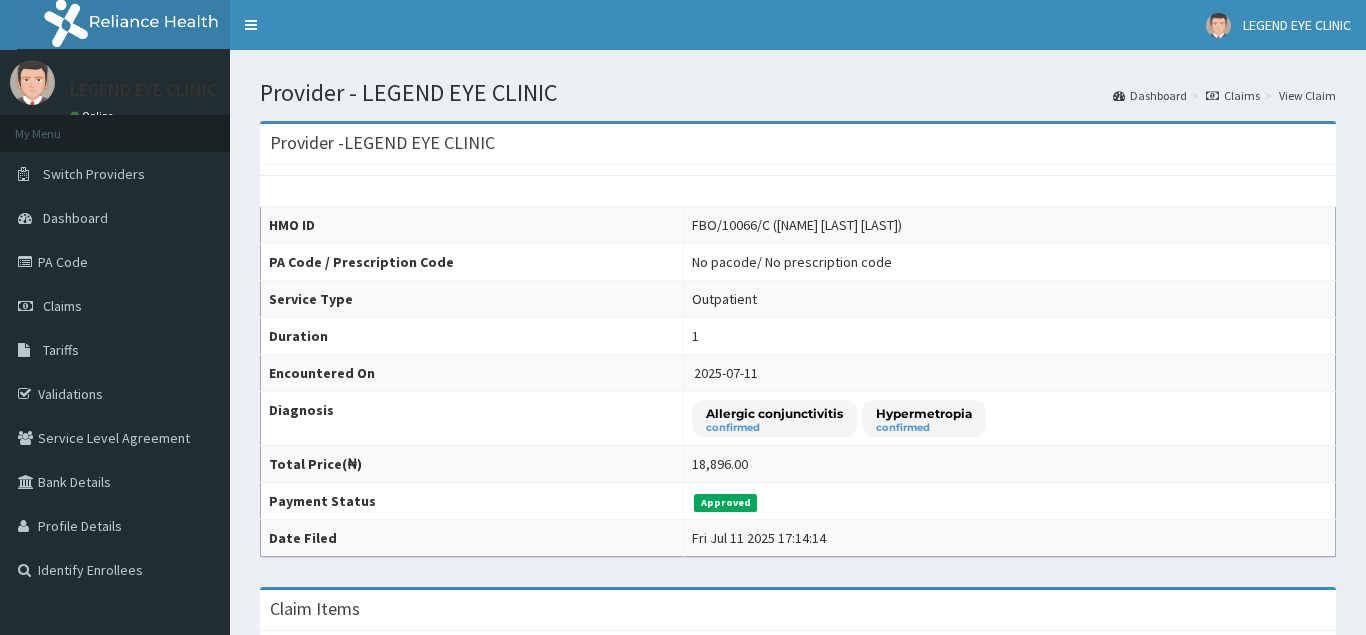 scroll, scrollTop: 0, scrollLeft: 0, axis: both 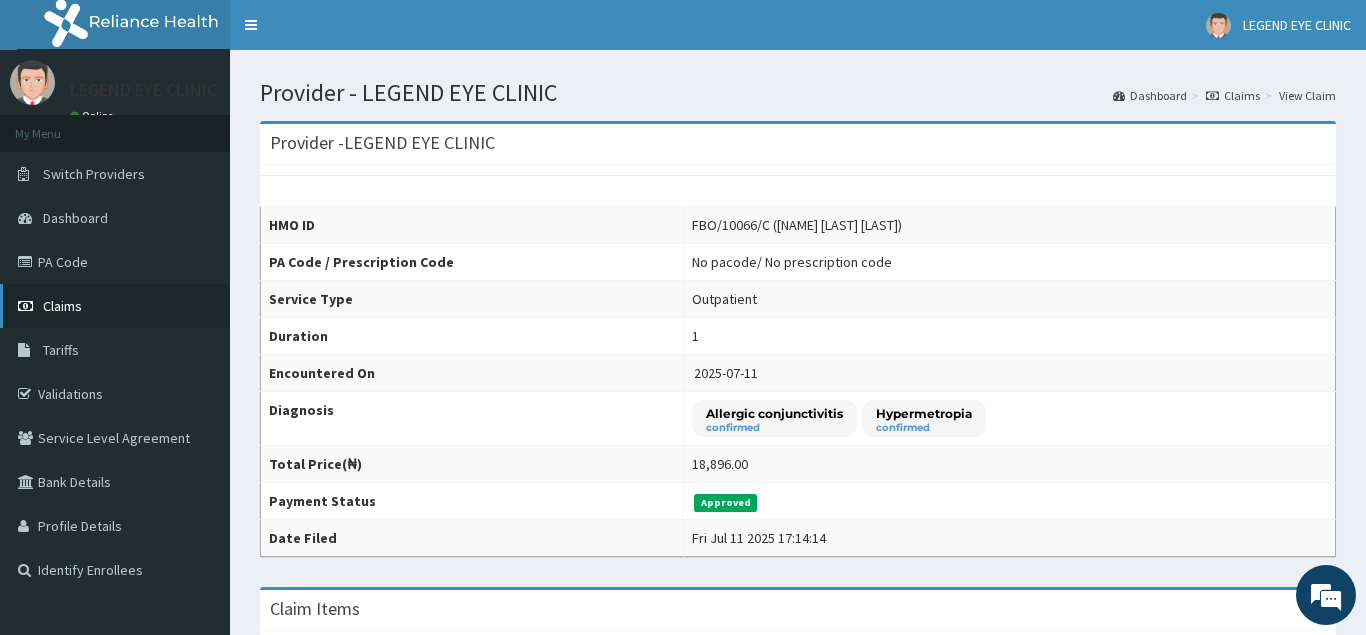 click on "Claims" at bounding box center (62, 306) 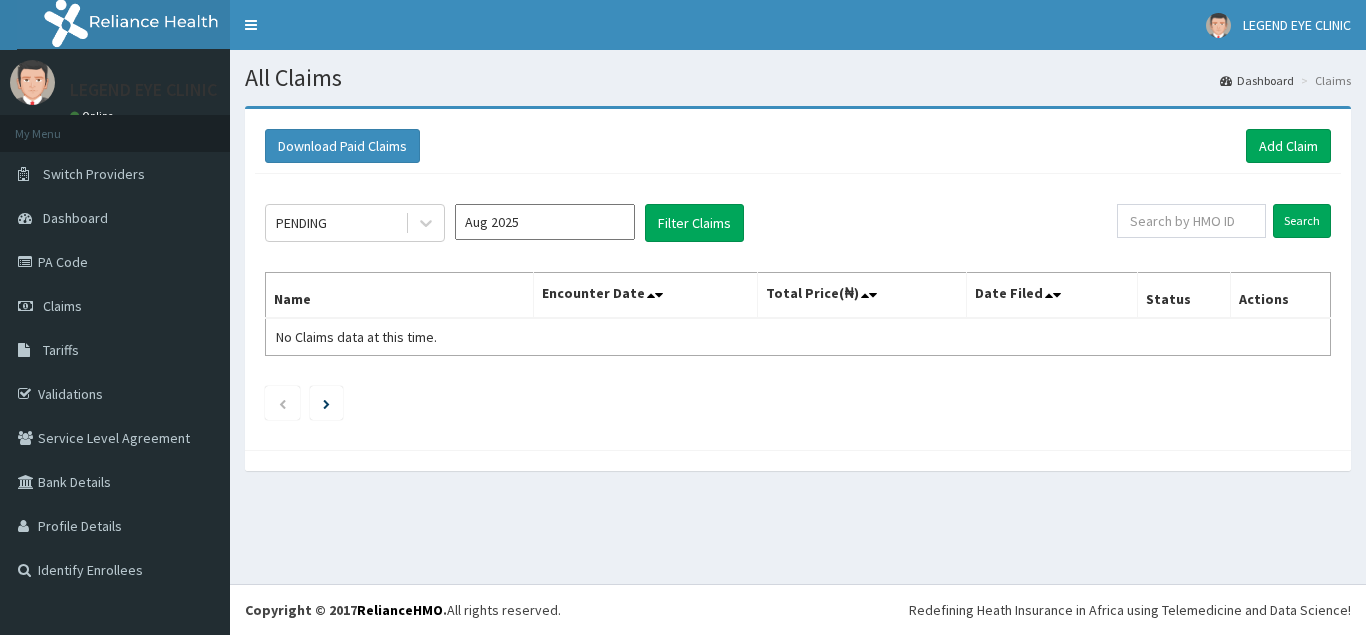 scroll, scrollTop: 0, scrollLeft: 0, axis: both 